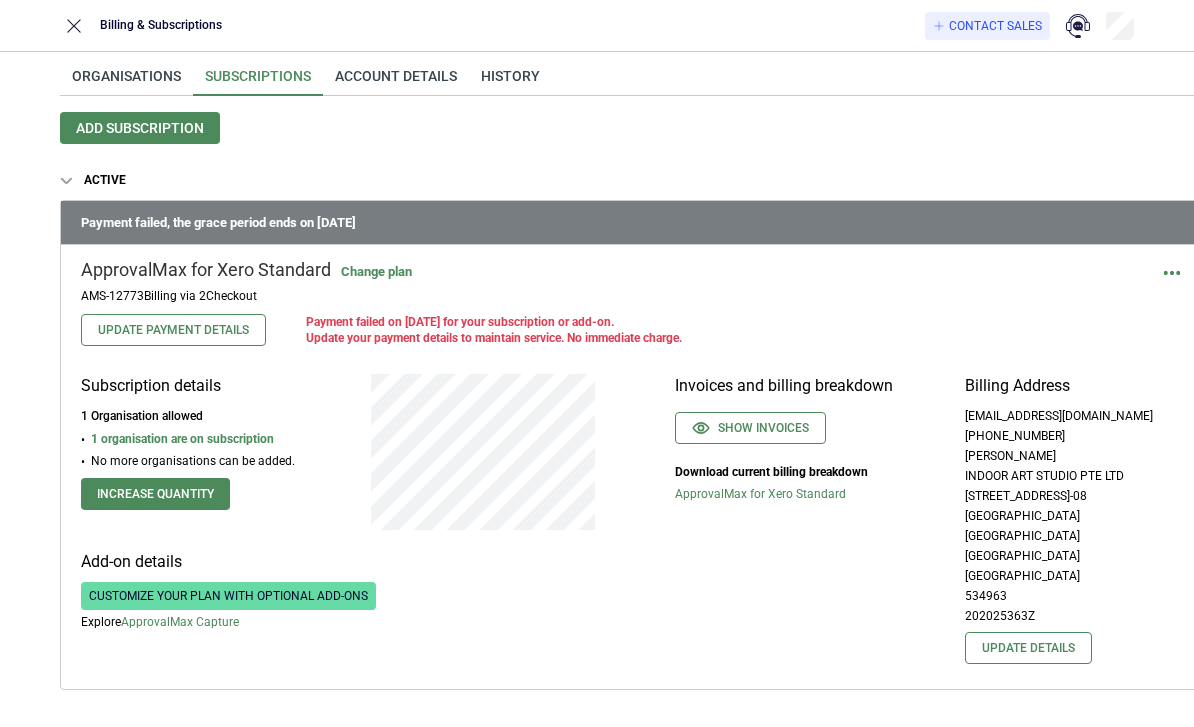 scroll, scrollTop: 0, scrollLeft: 0, axis: both 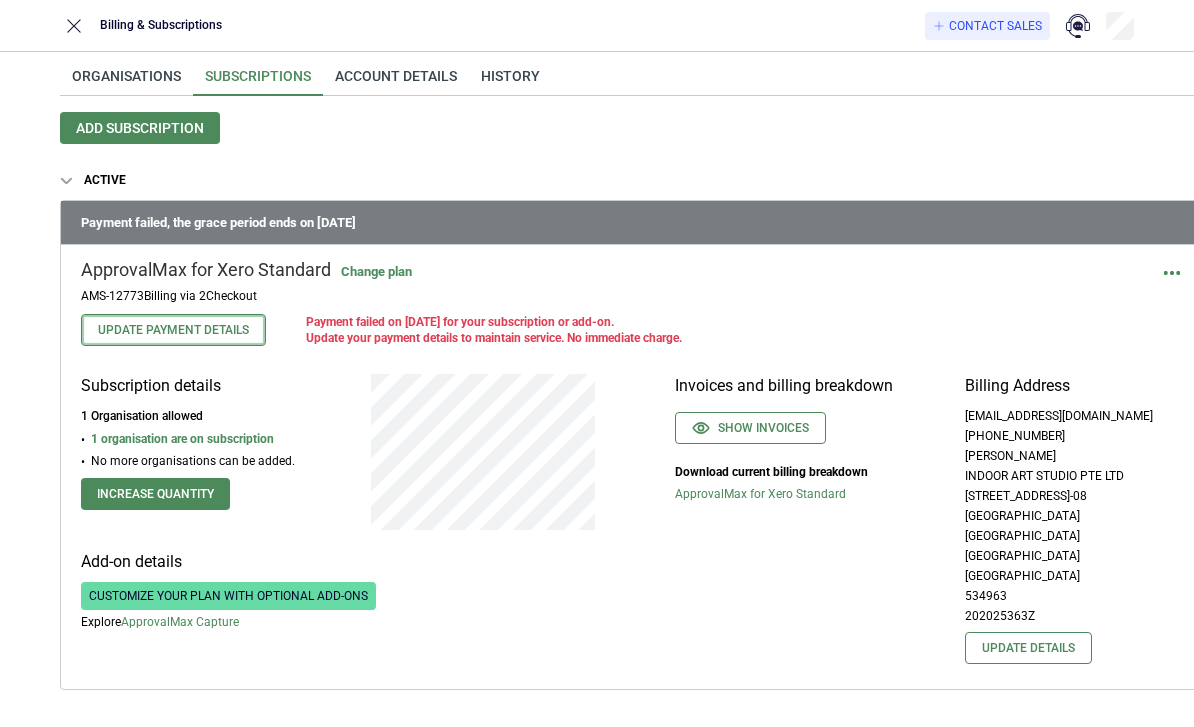 click on "Update Payment Details" at bounding box center [173, 330] 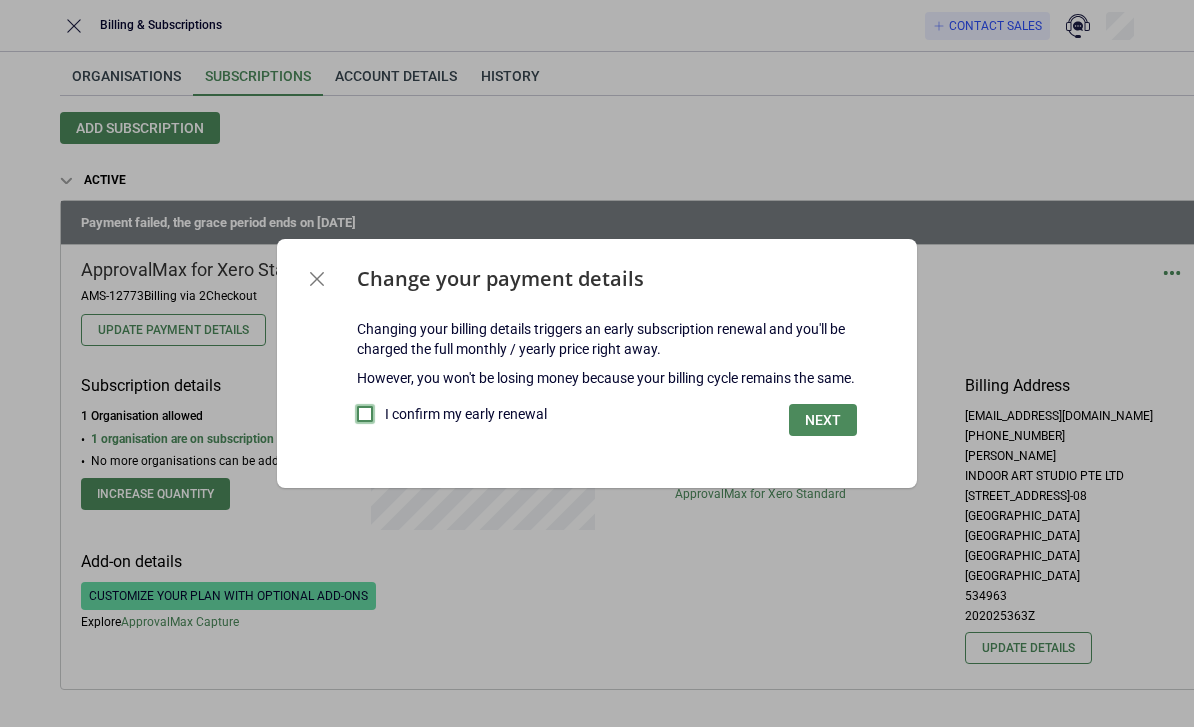 click at bounding box center [365, 414] 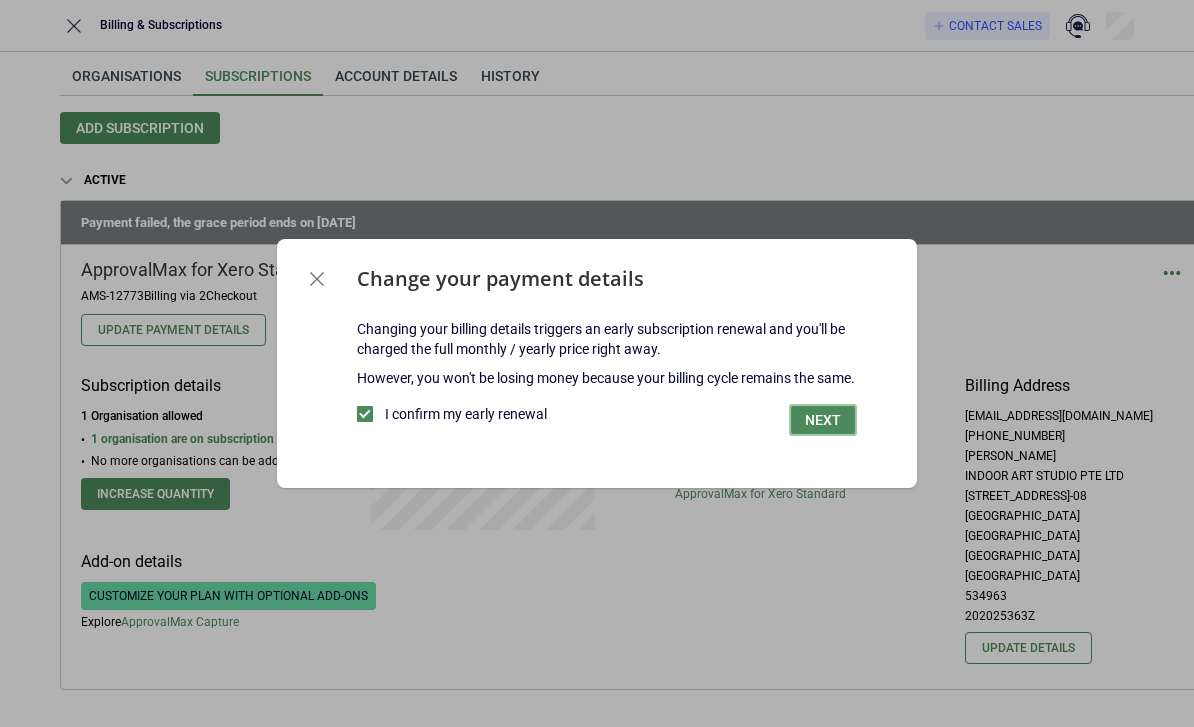 click on "Next" at bounding box center [823, 420] 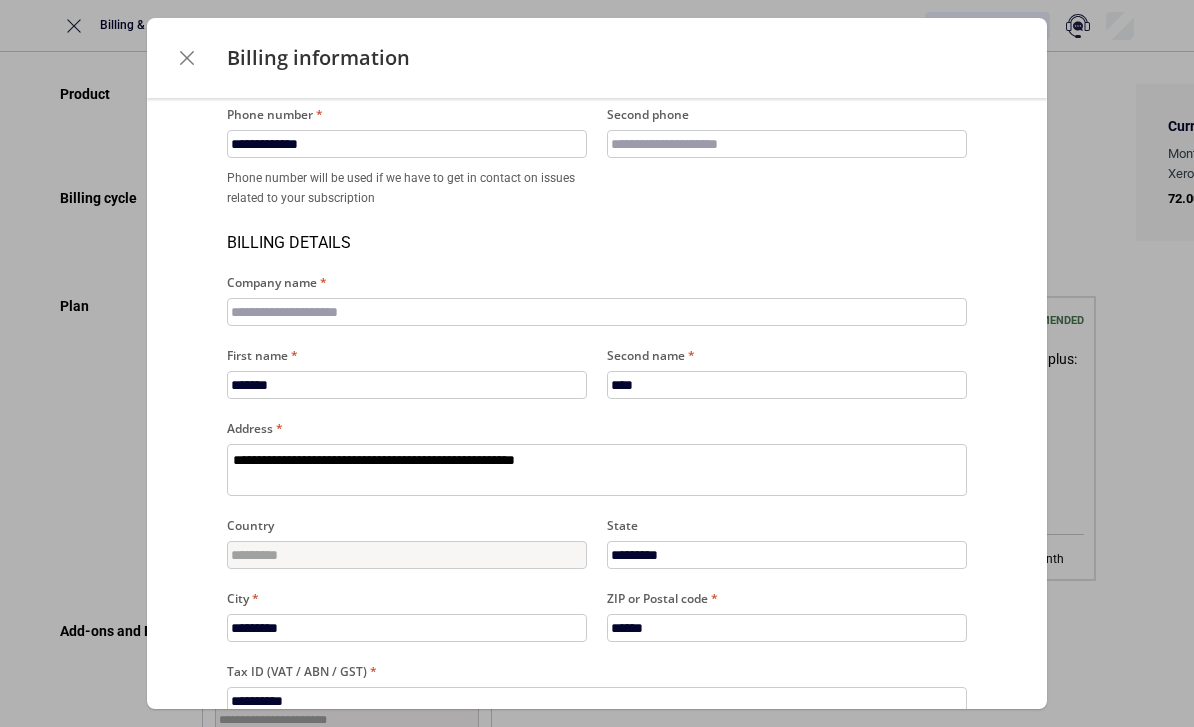 scroll, scrollTop: 108, scrollLeft: 0, axis: vertical 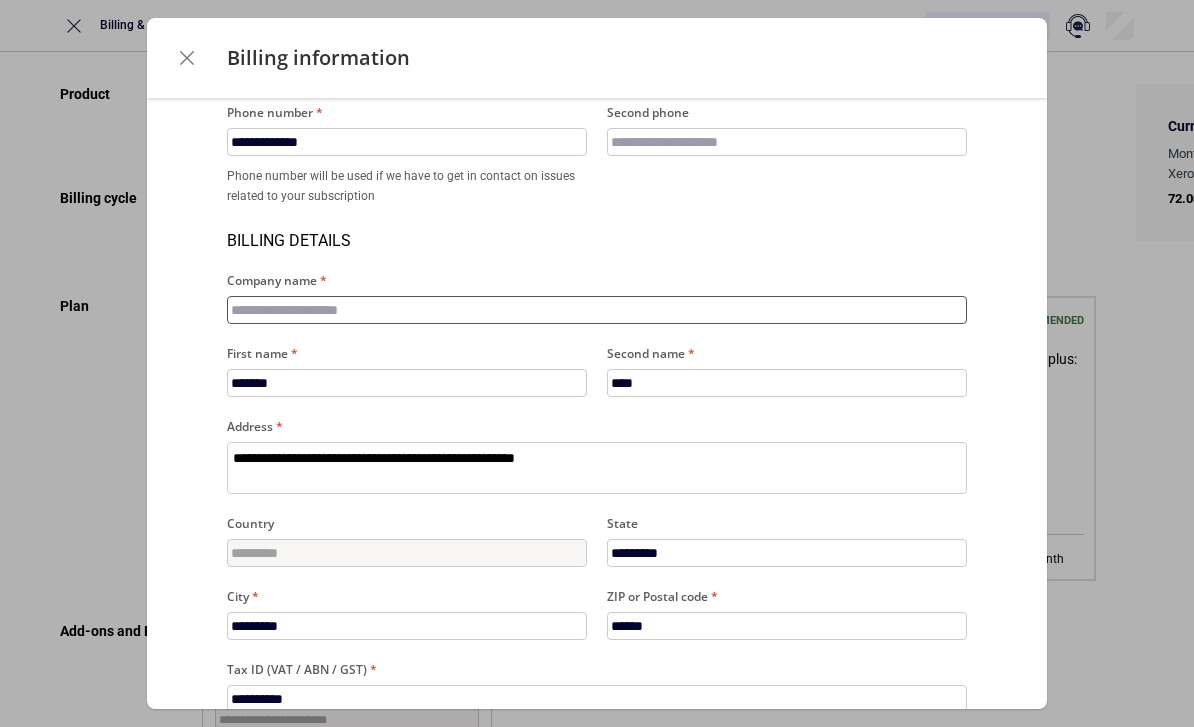click on "Company name" at bounding box center (597, 310) 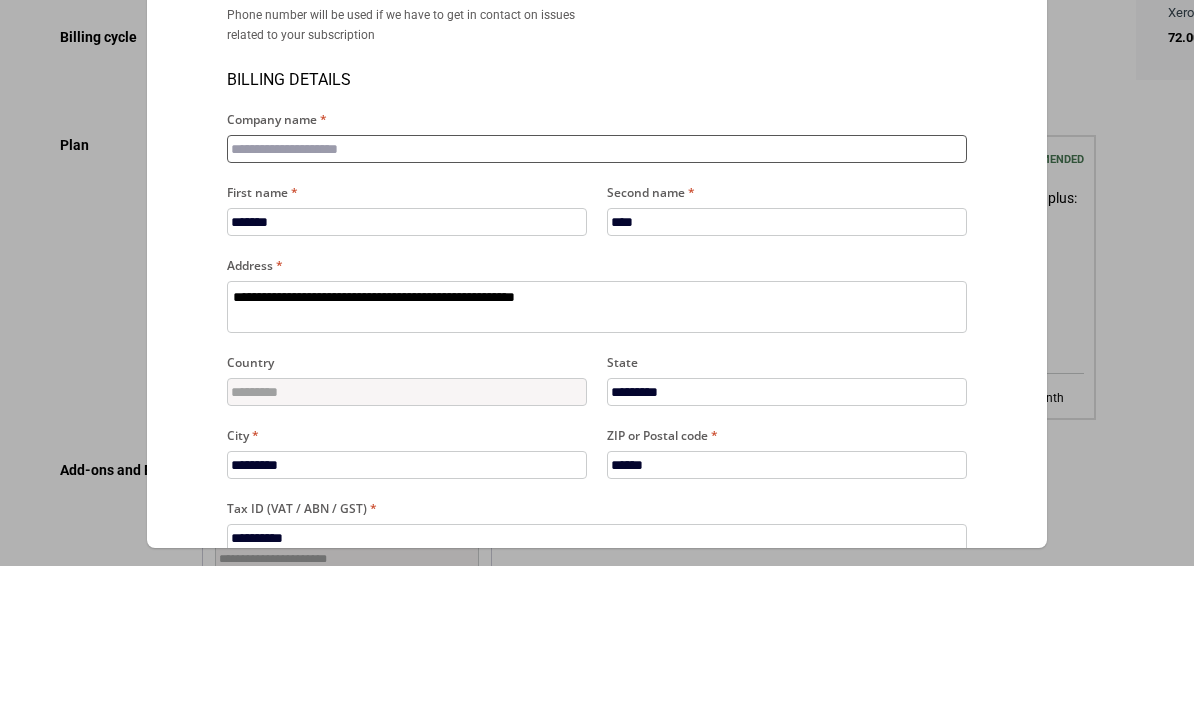 type on "*" 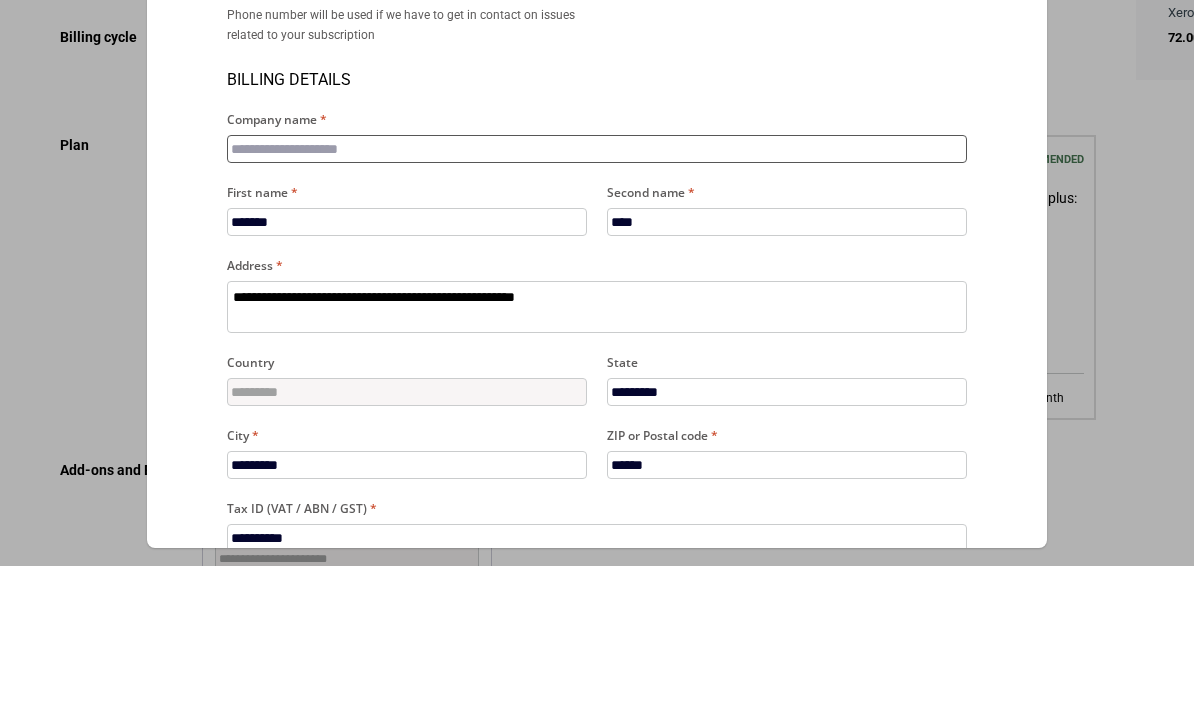 type on "*" 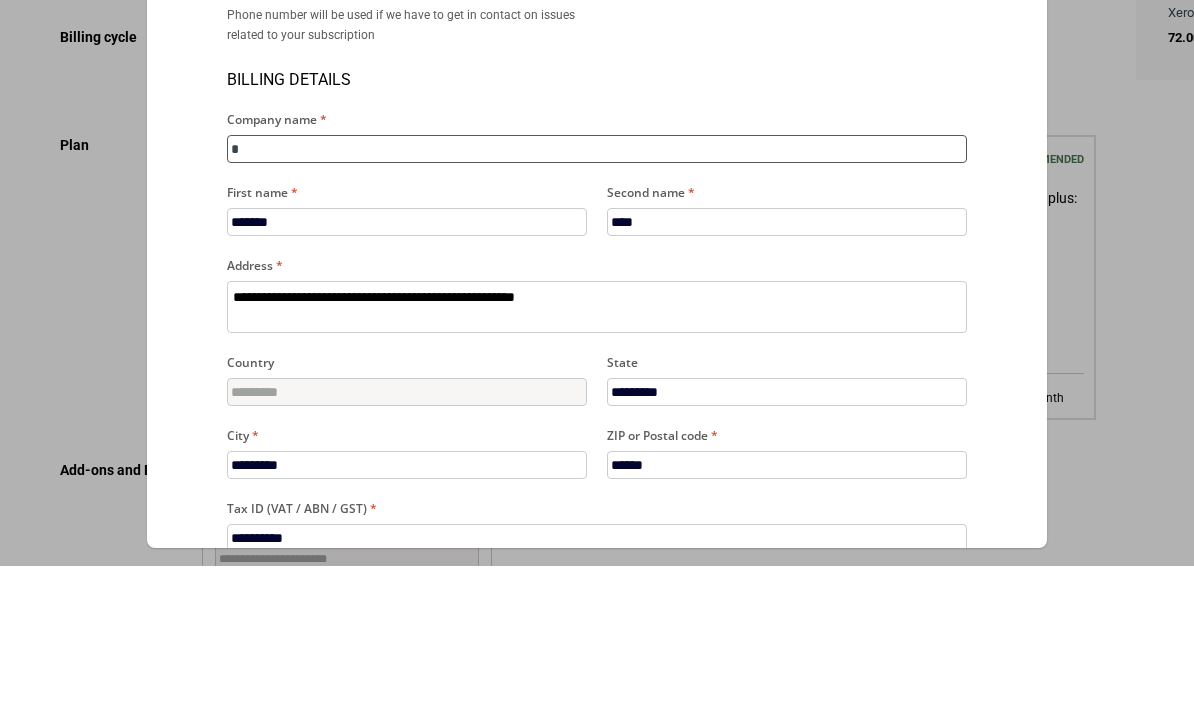 type on "**" 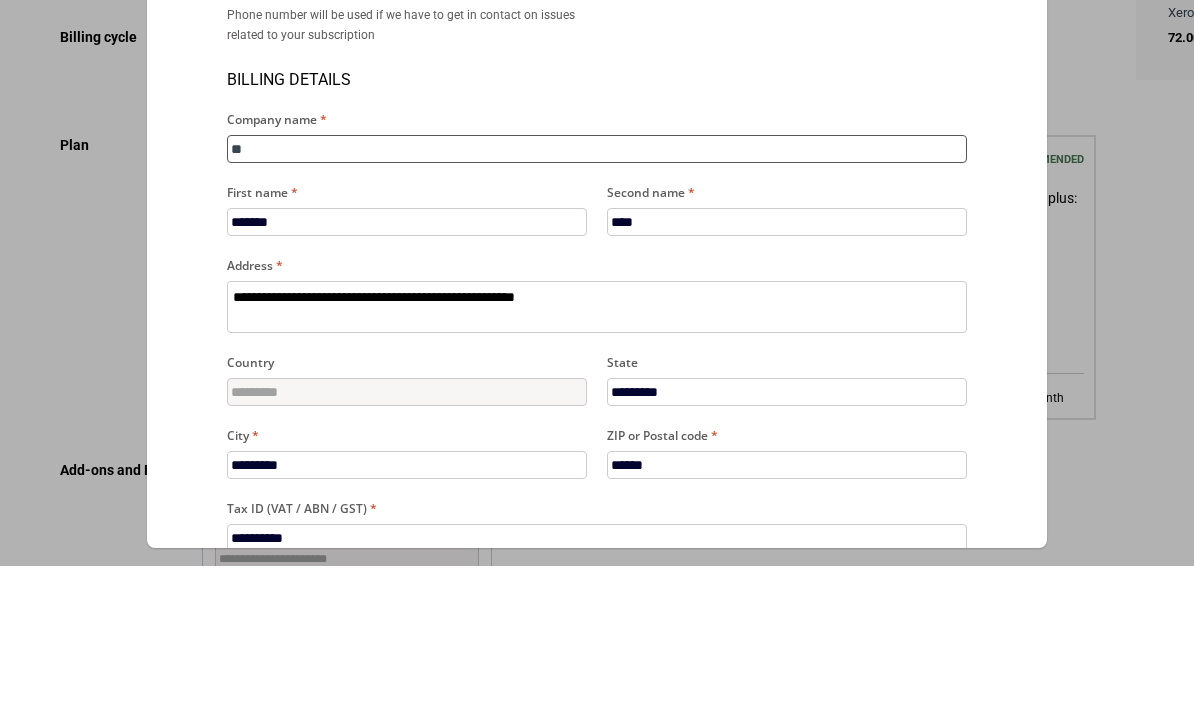 type on "*" 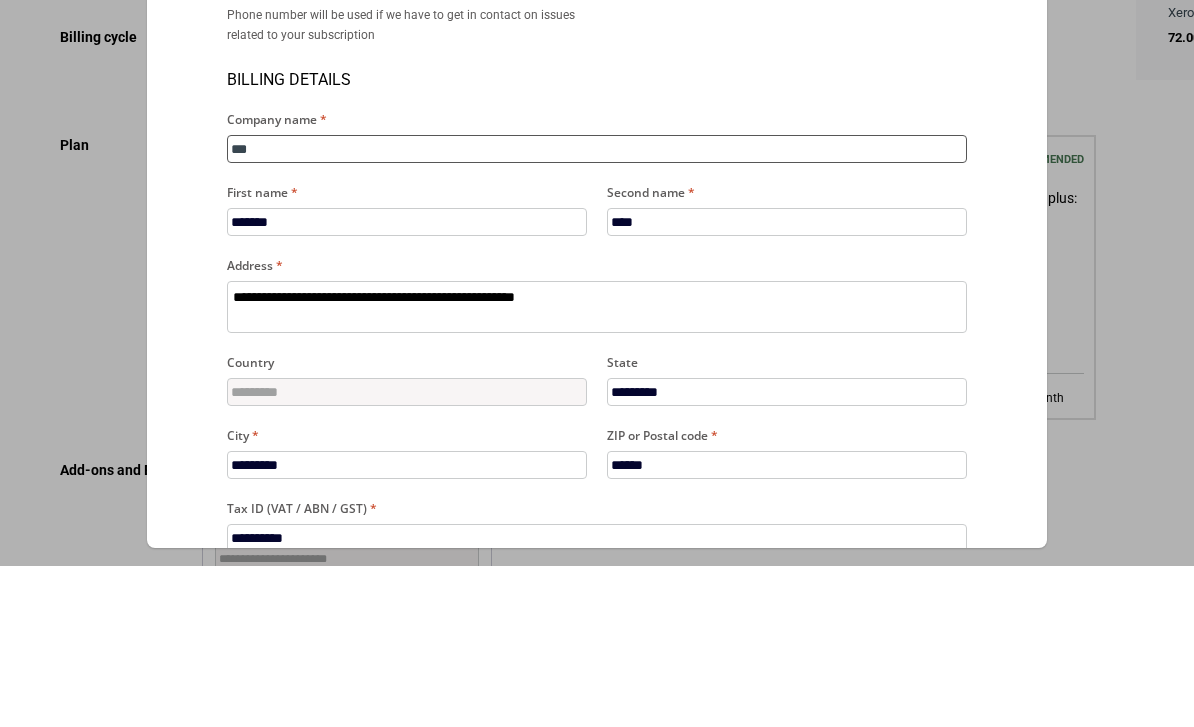 type on "*" 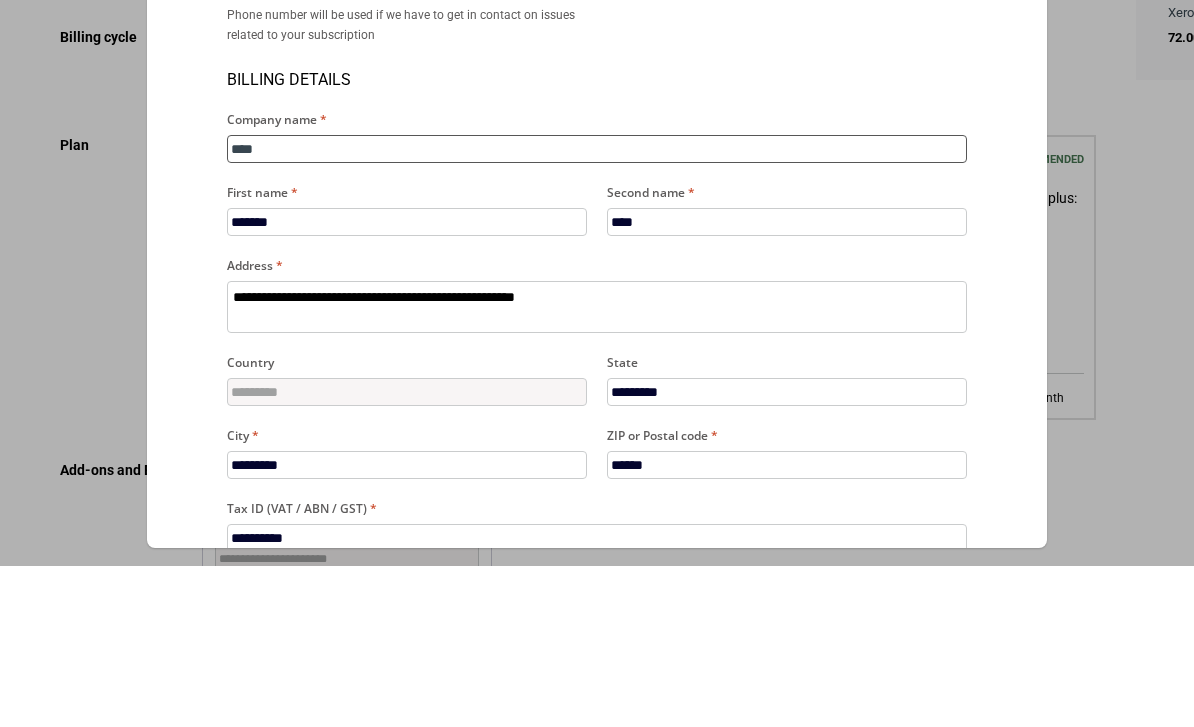 type on "*" 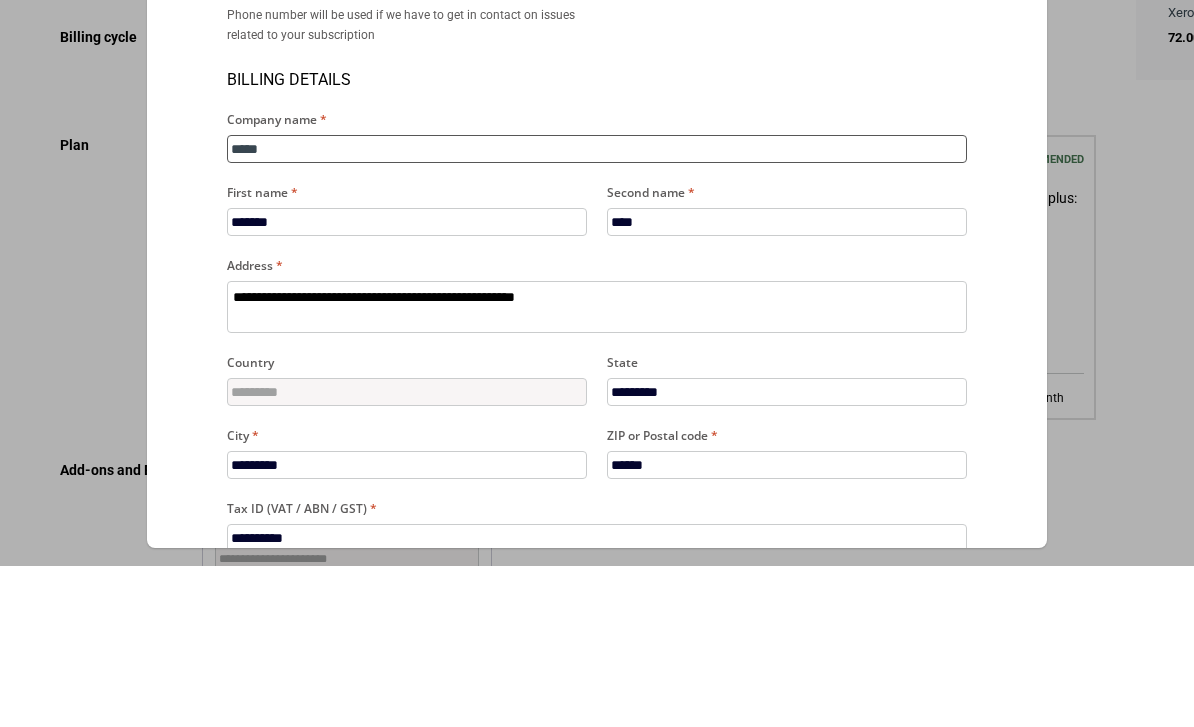type on "*" 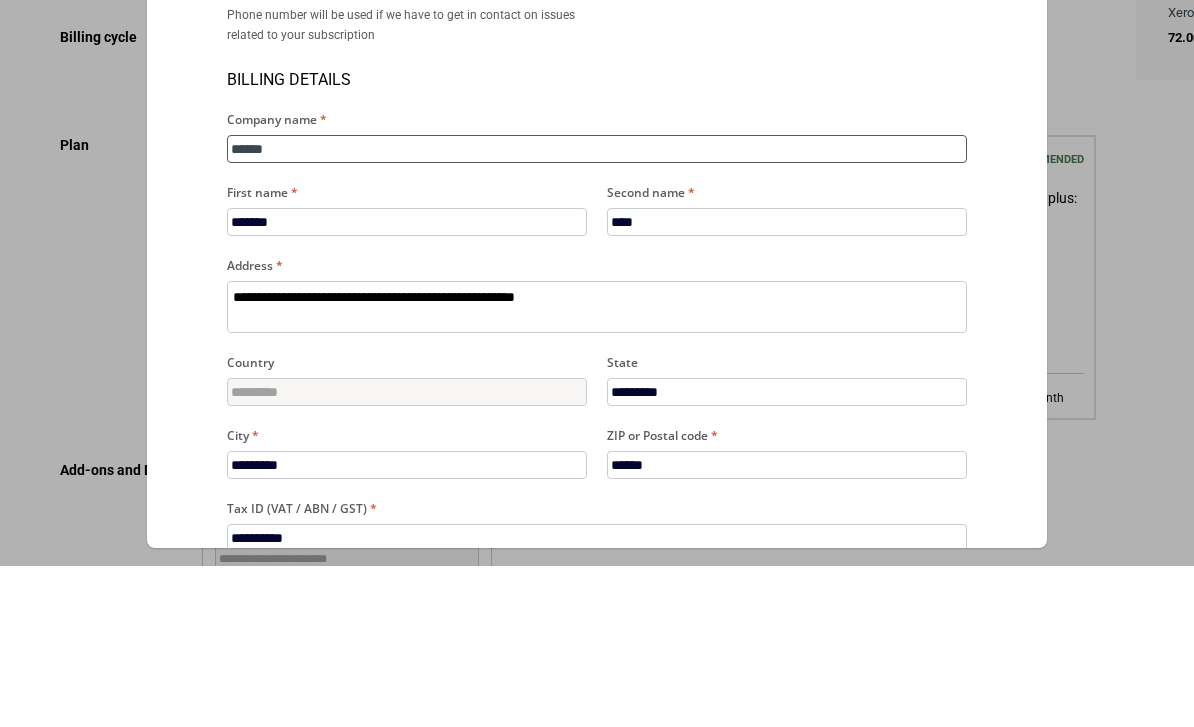 type on "*" 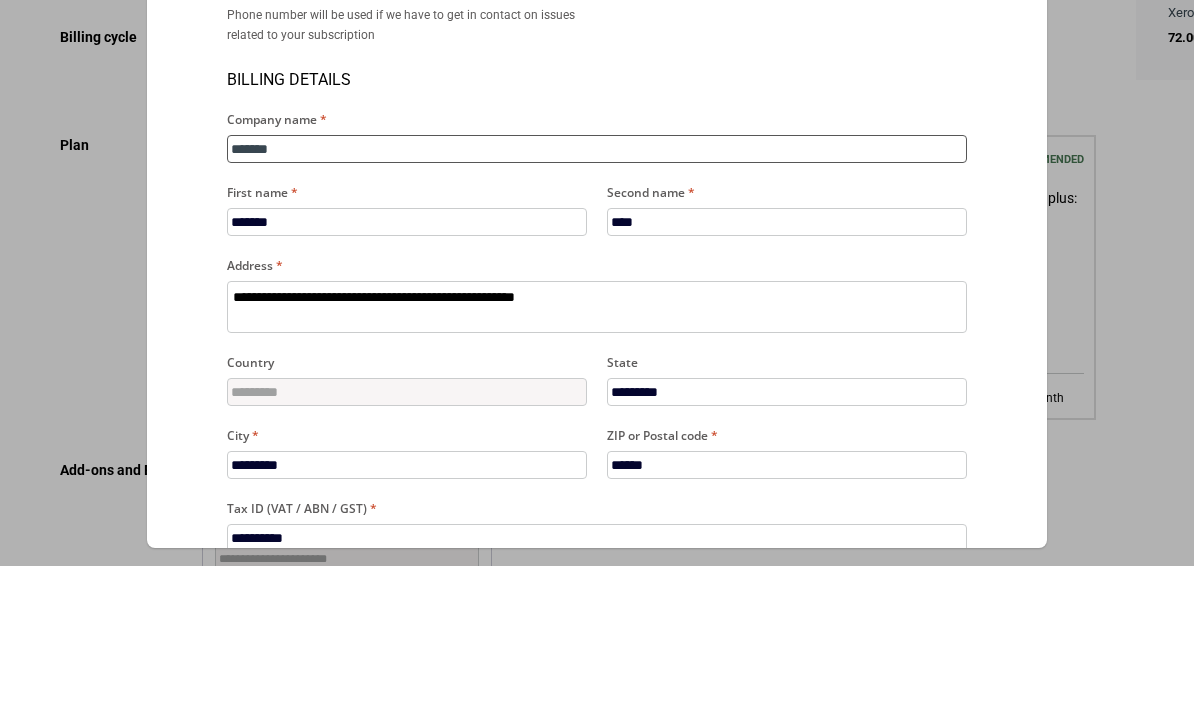 type on "*" 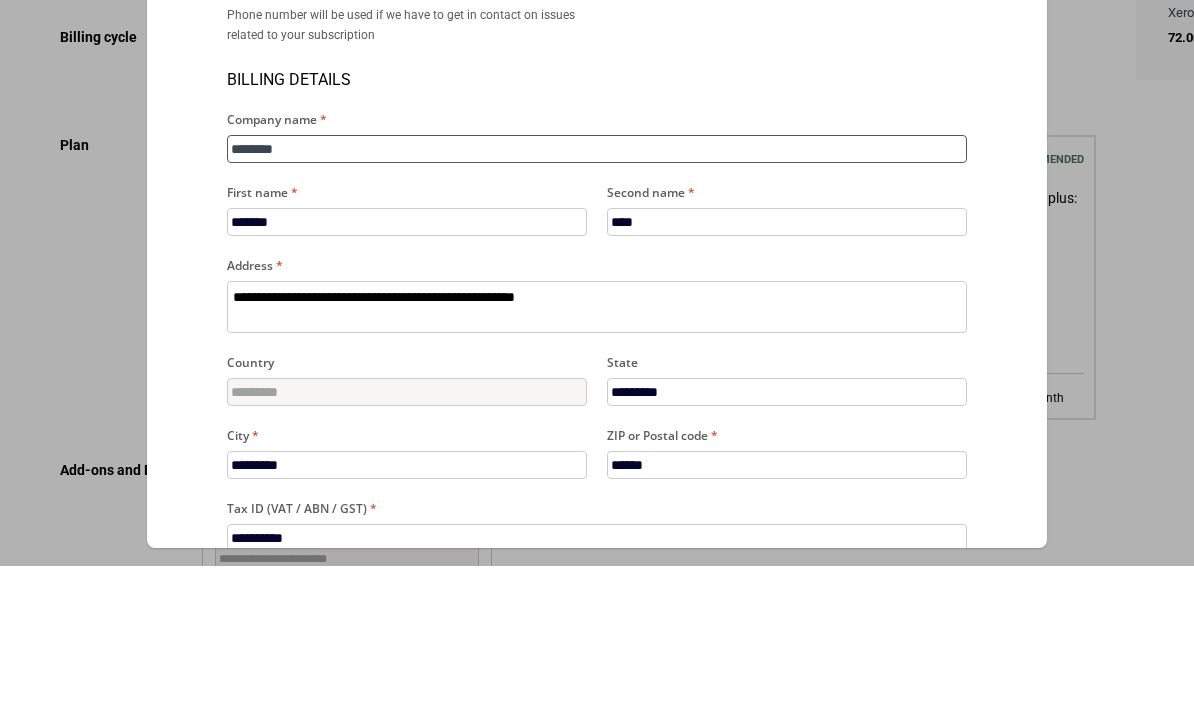type on "*" 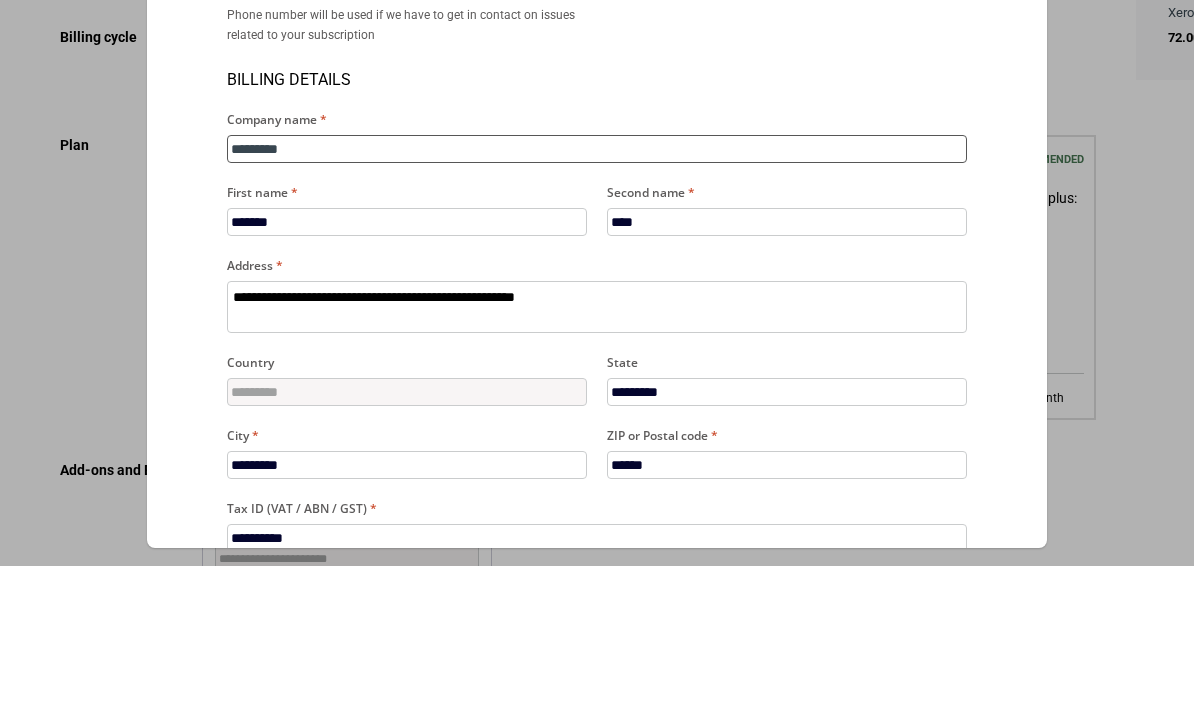 type on "*" 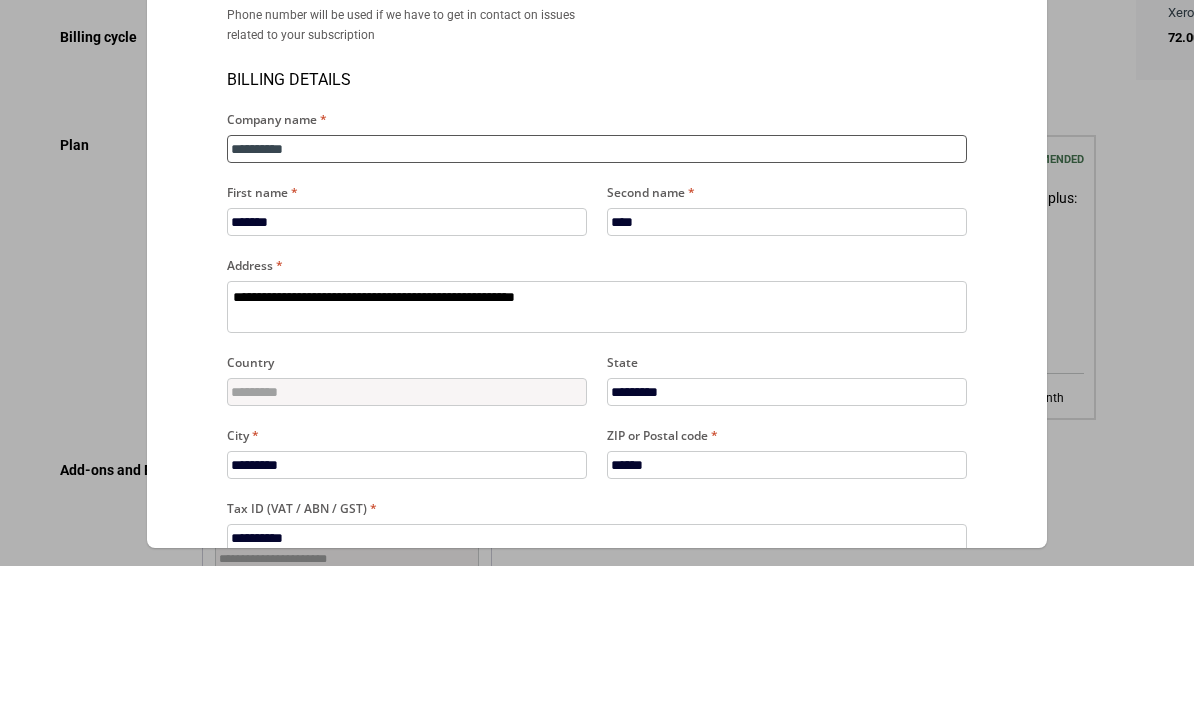 type on "*" 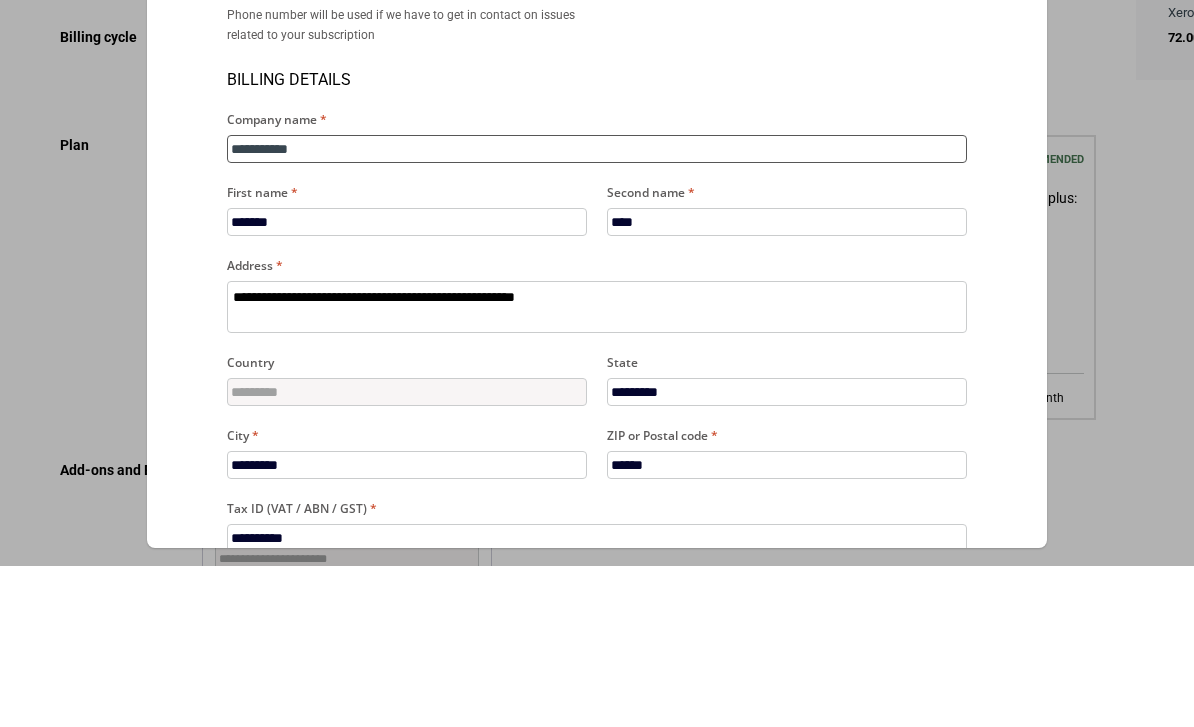 type on "*" 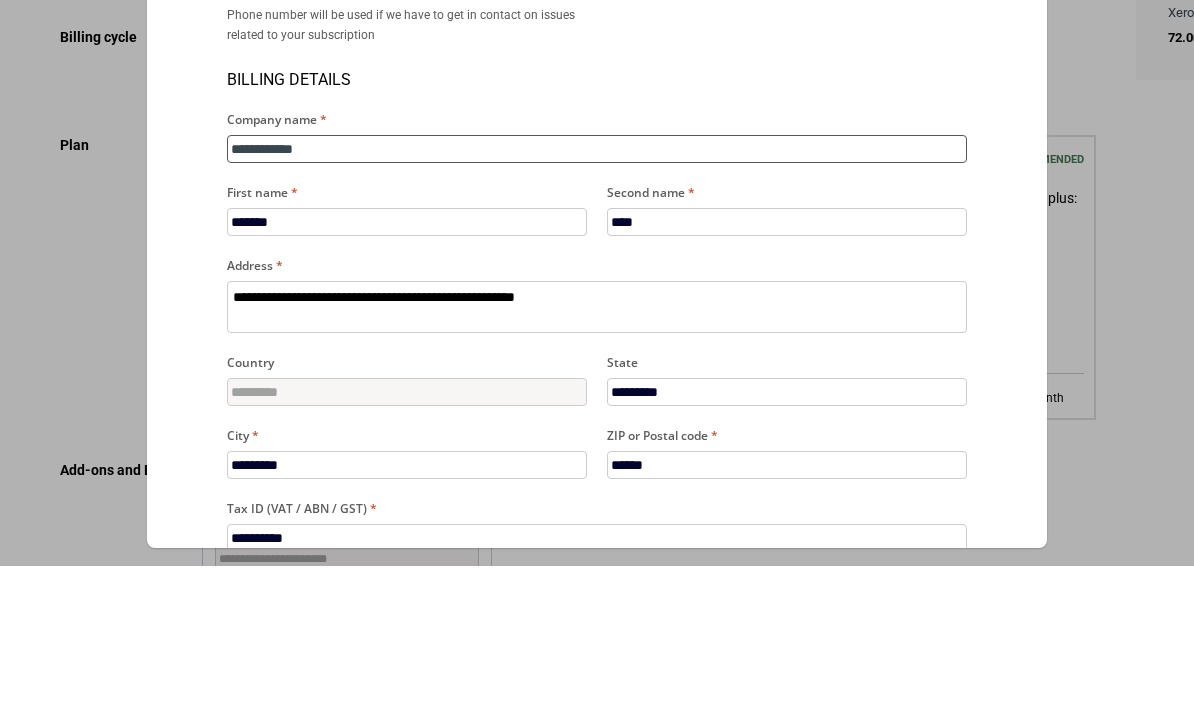 type on "*" 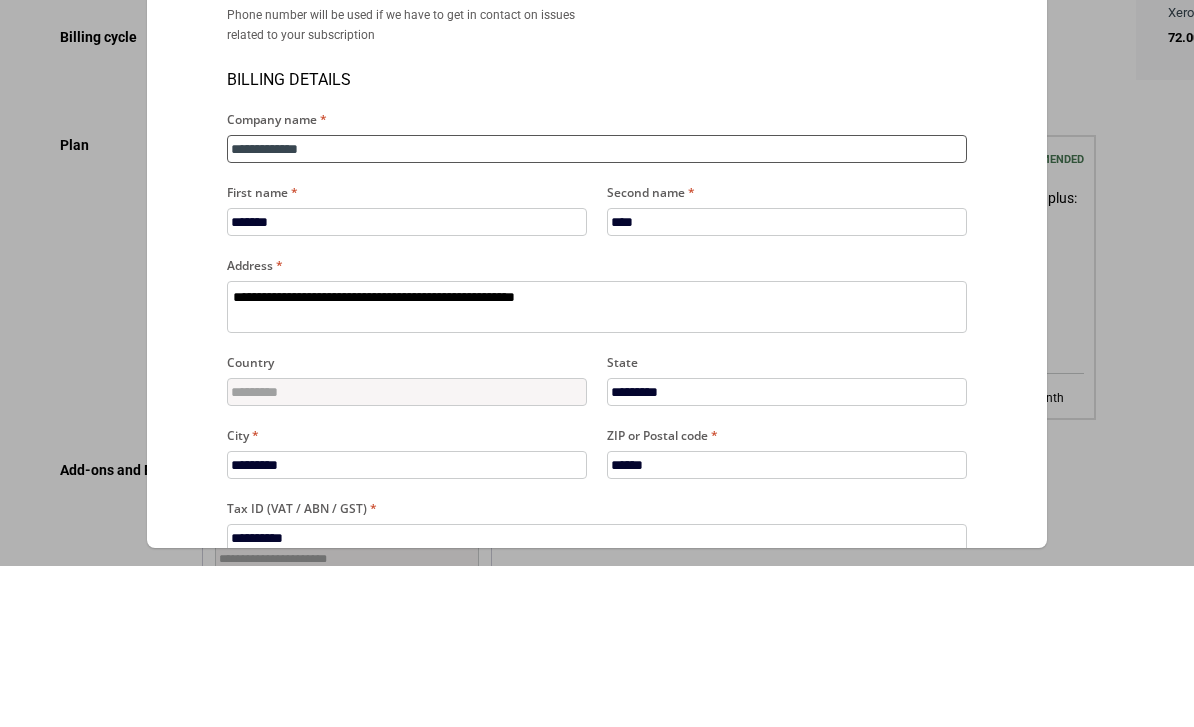 type on "*" 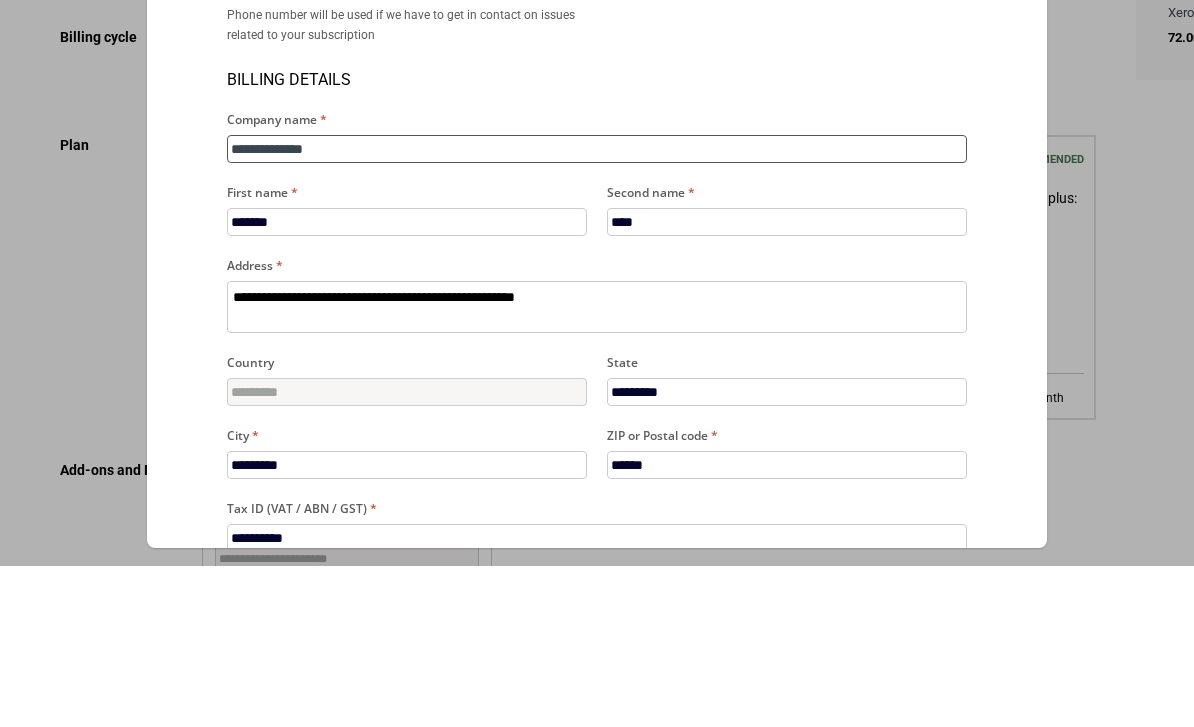 type on "*" 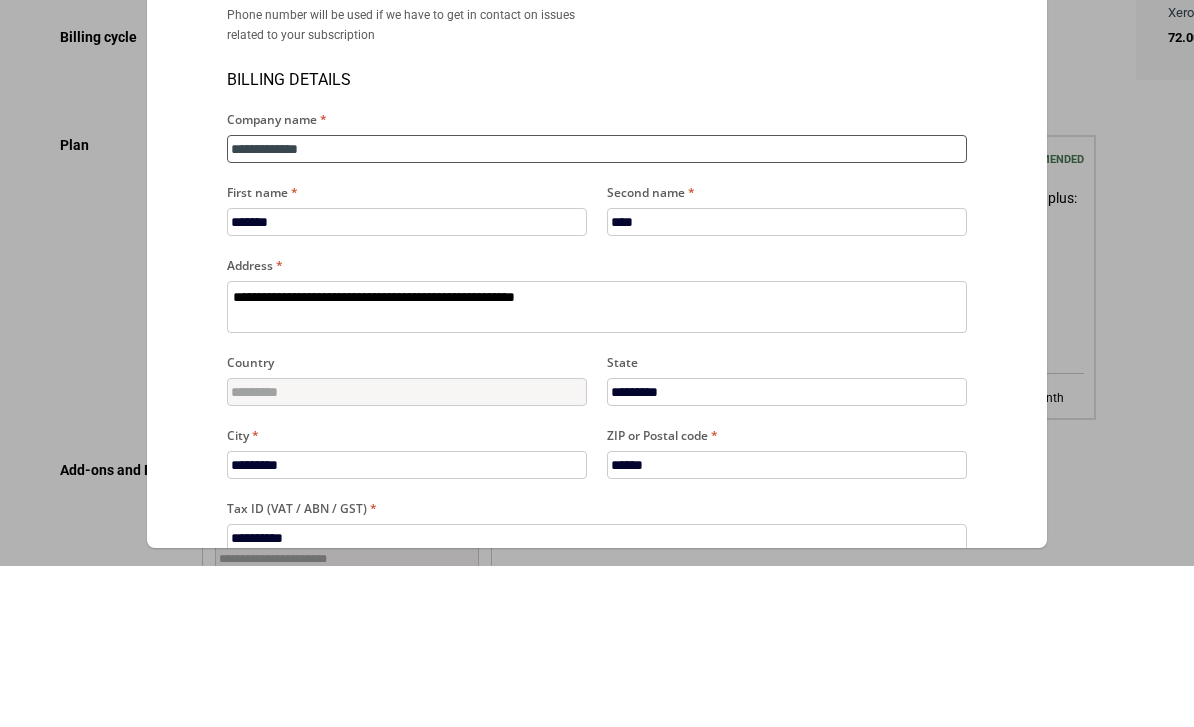 type on "*" 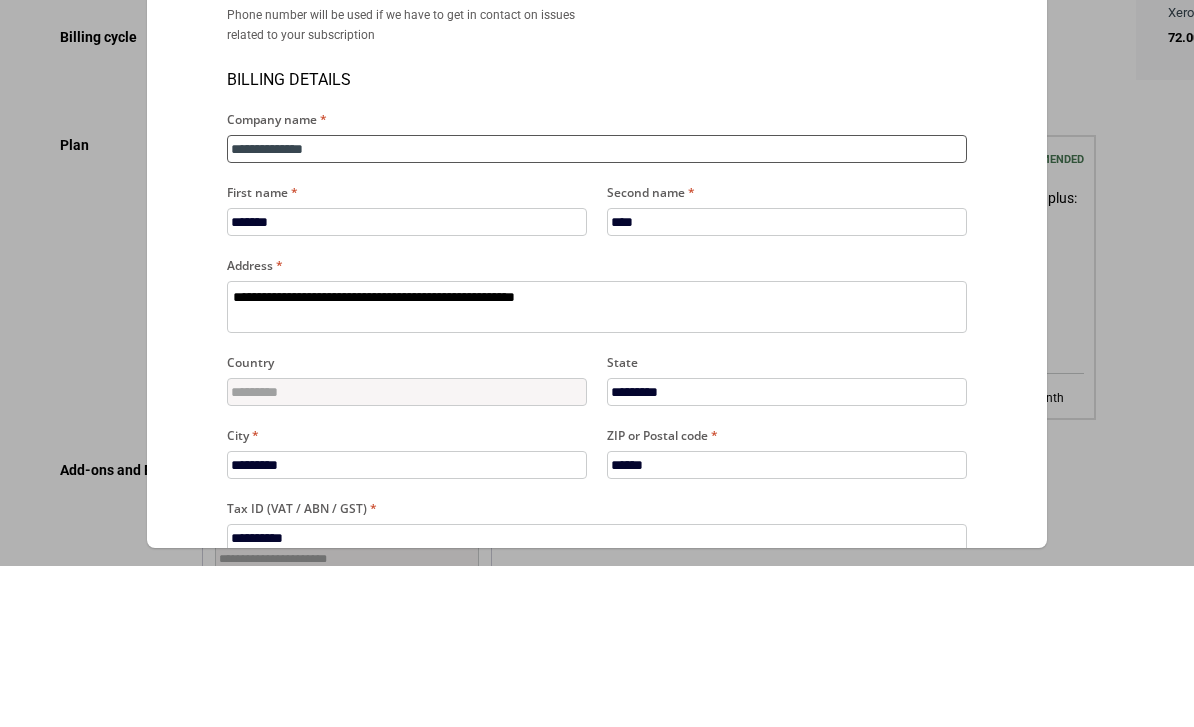 type on "*" 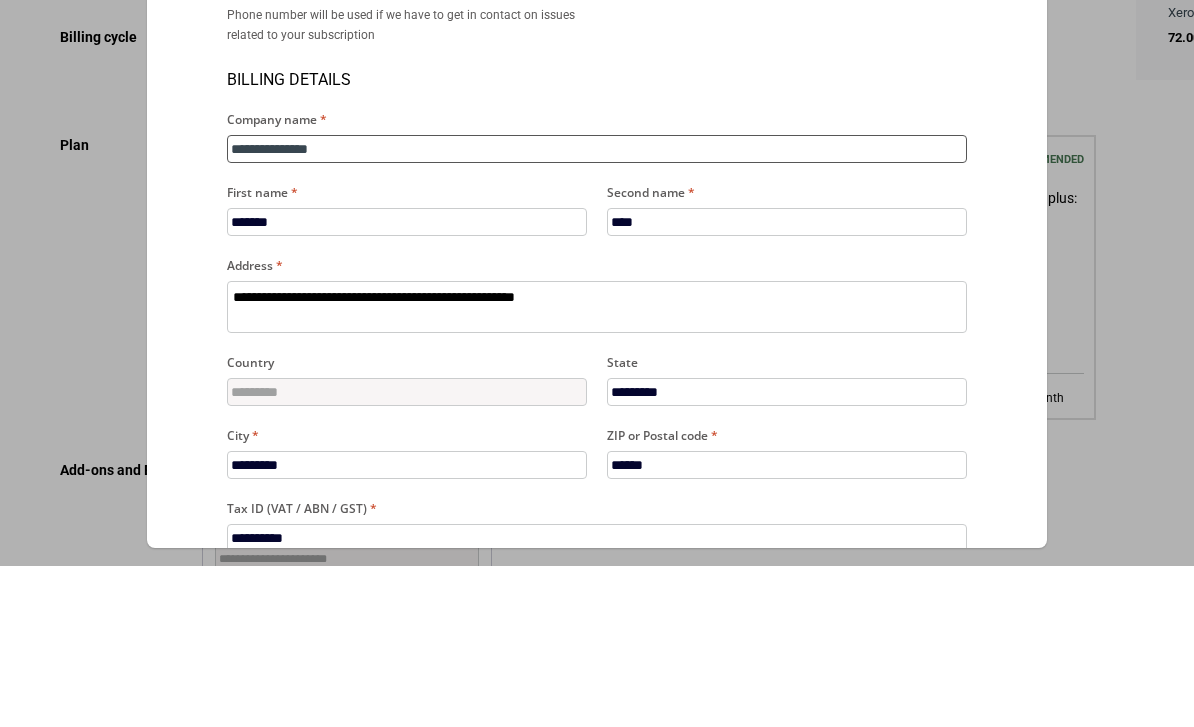type on "*" 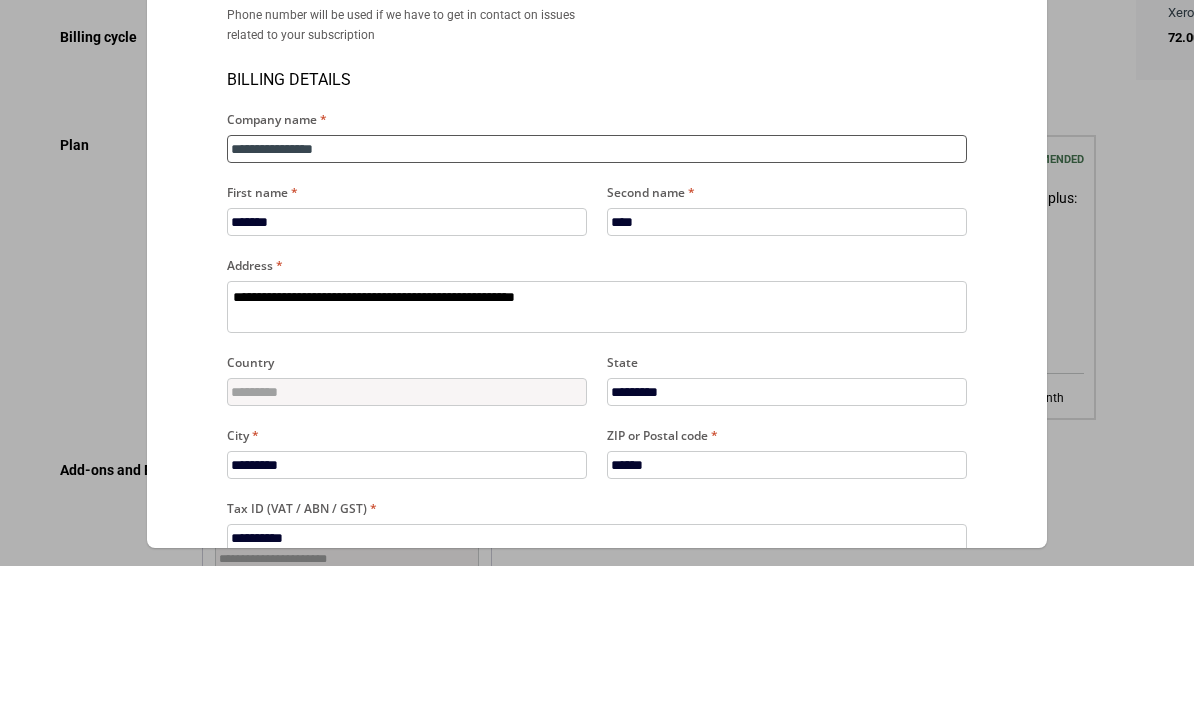 type on "*" 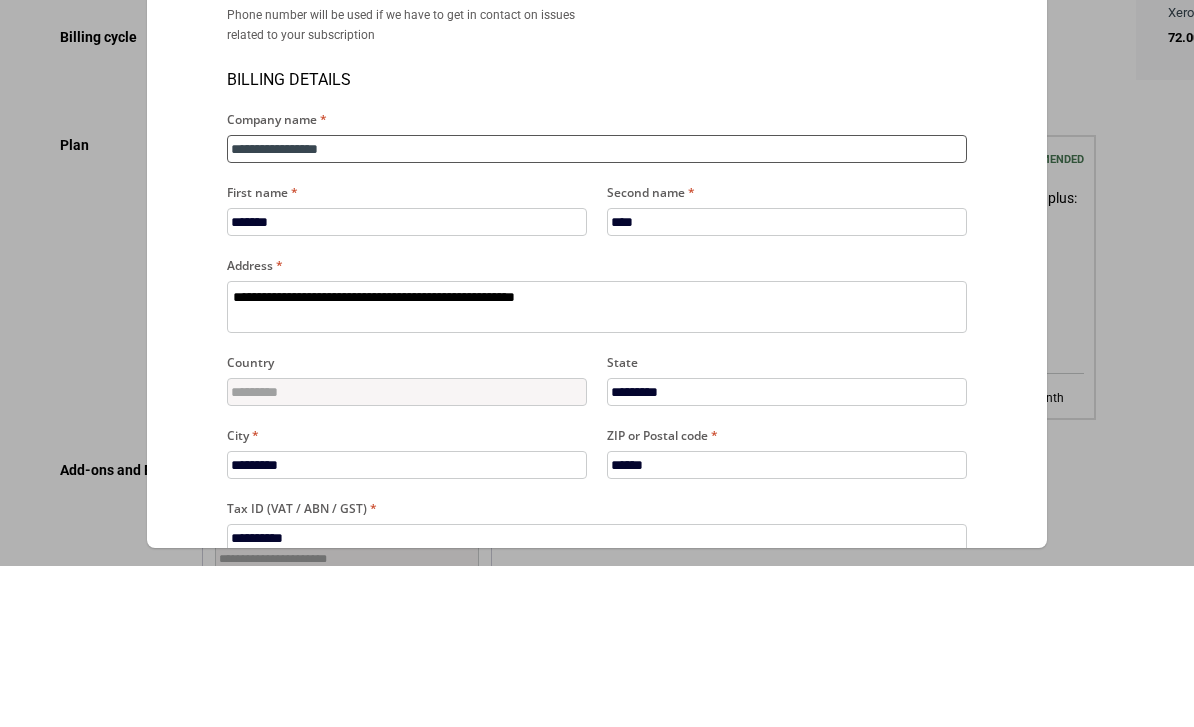 type on "*" 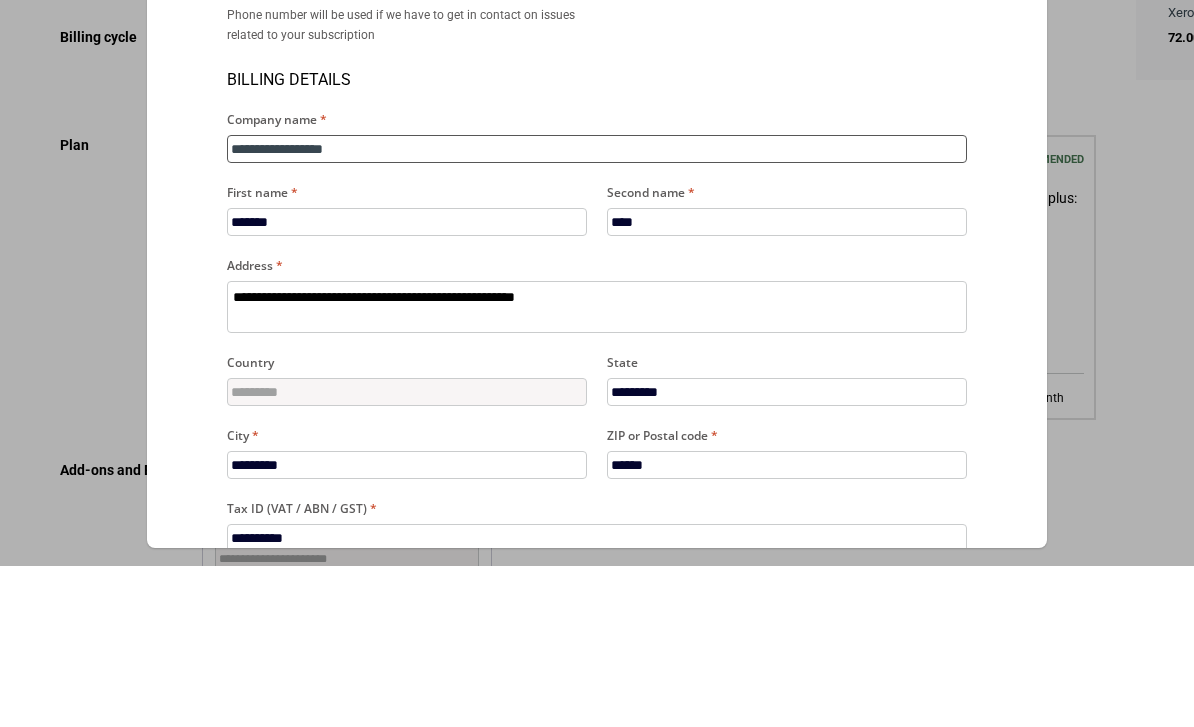 type on "*" 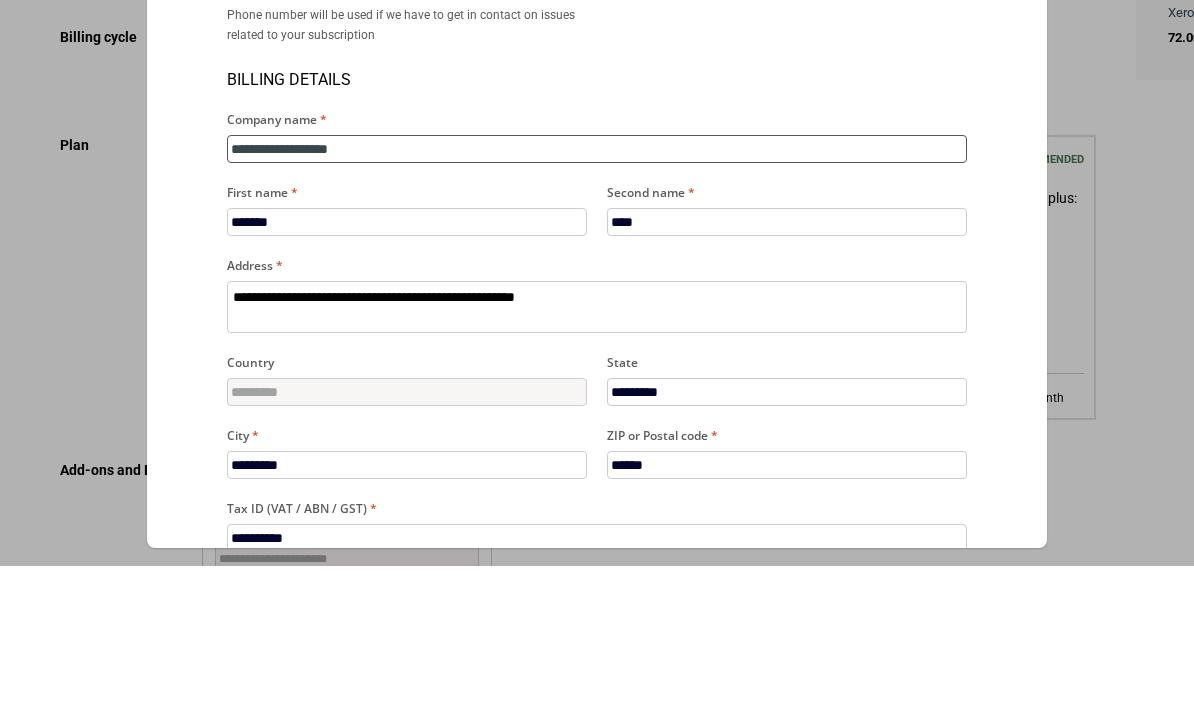 type on "*" 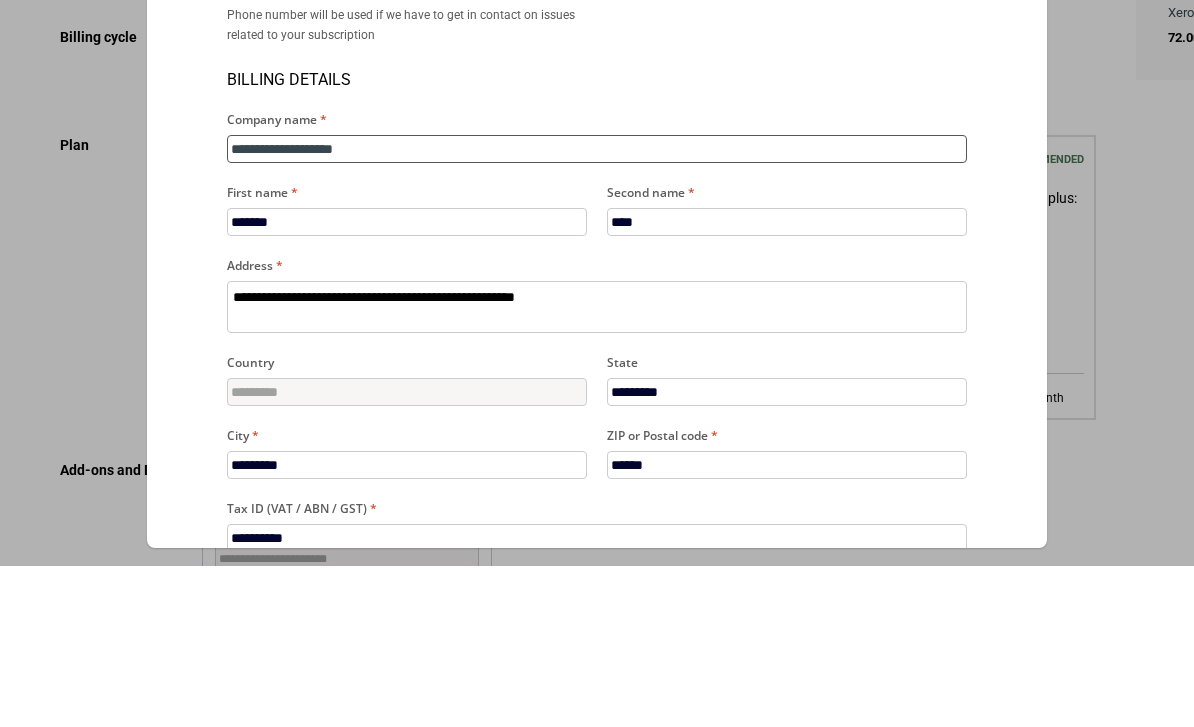 type on "*" 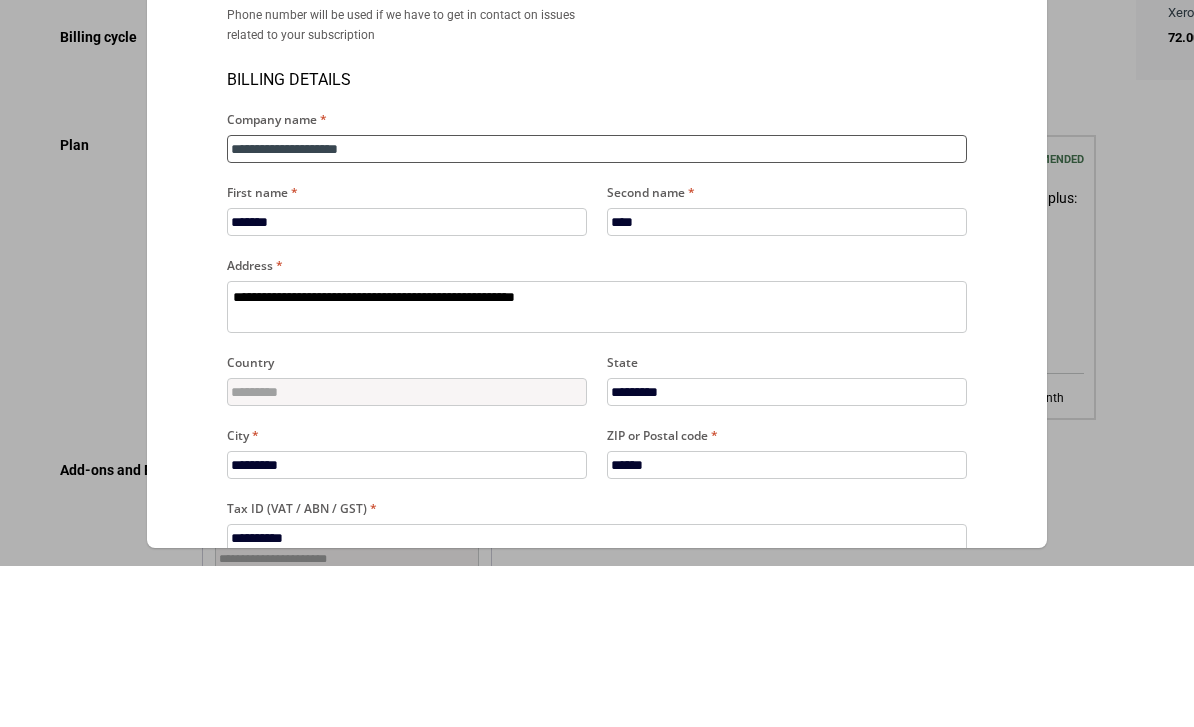 type on "*" 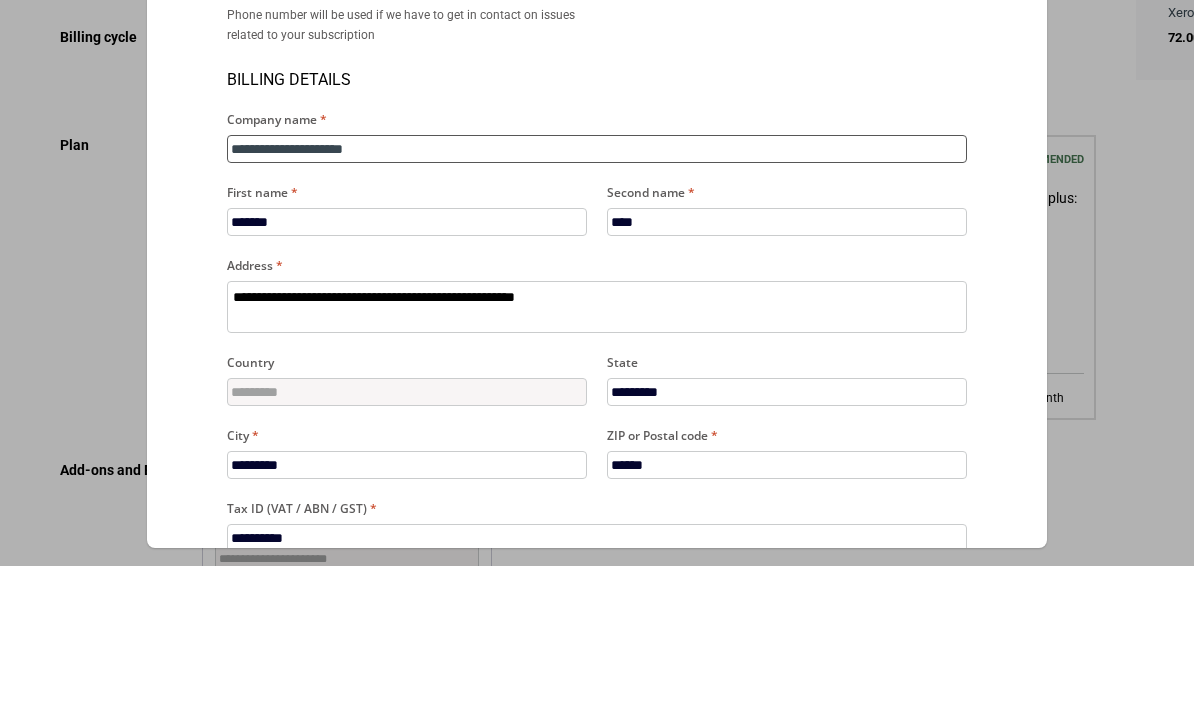 type on "*" 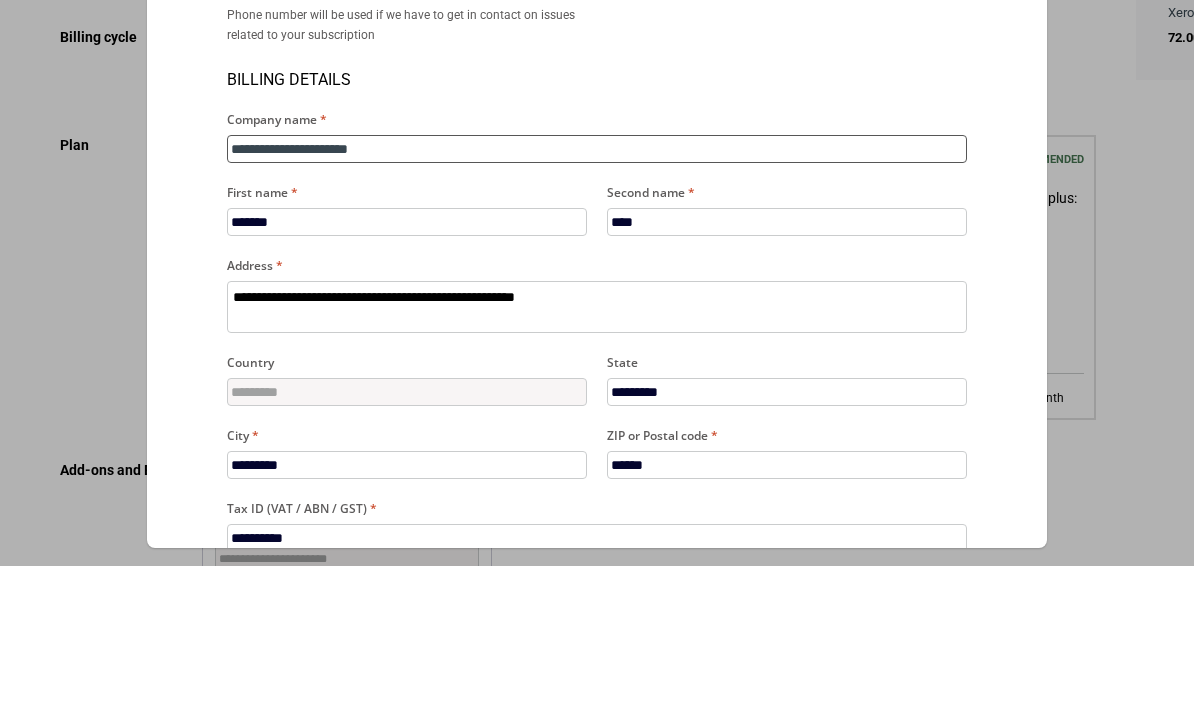 type on "*" 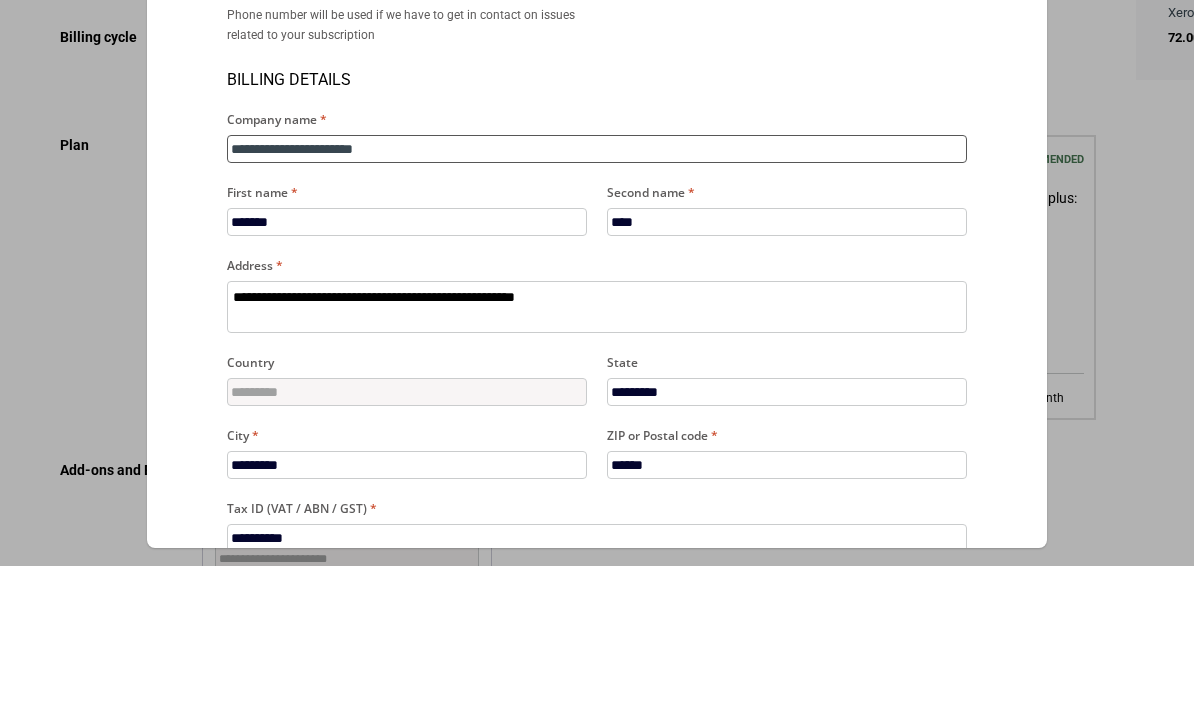 type on "*" 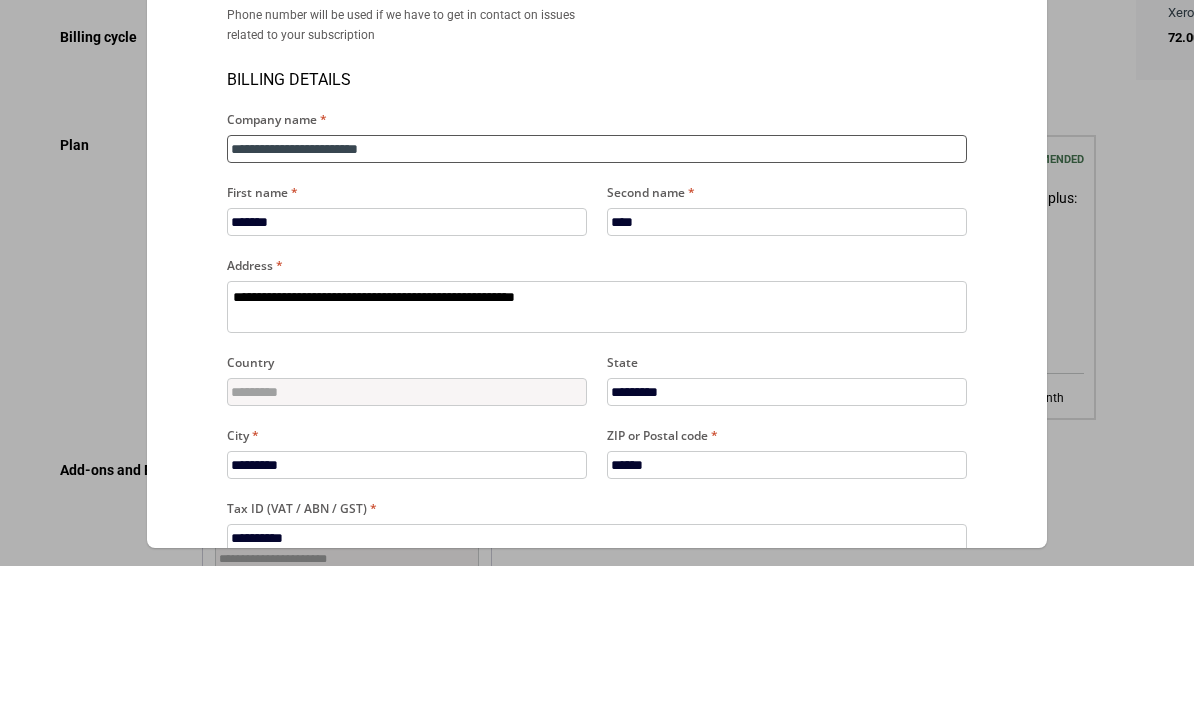 type on "*" 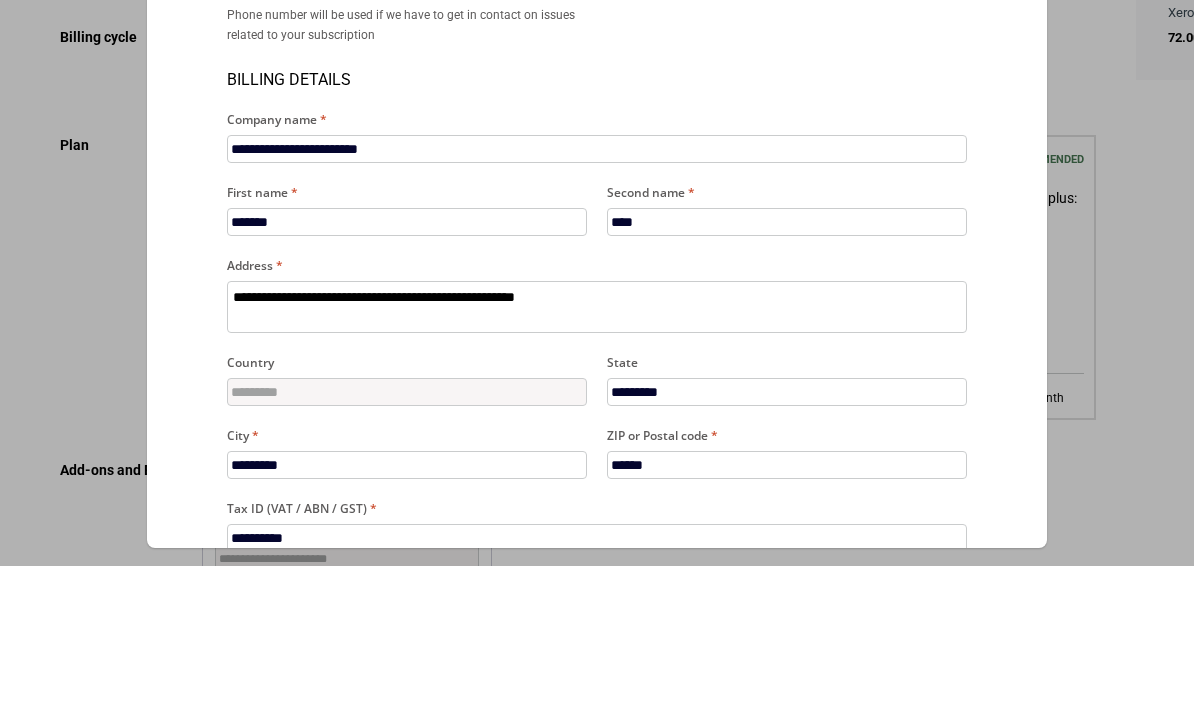 scroll, scrollTop: 65, scrollLeft: 0, axis: vertical 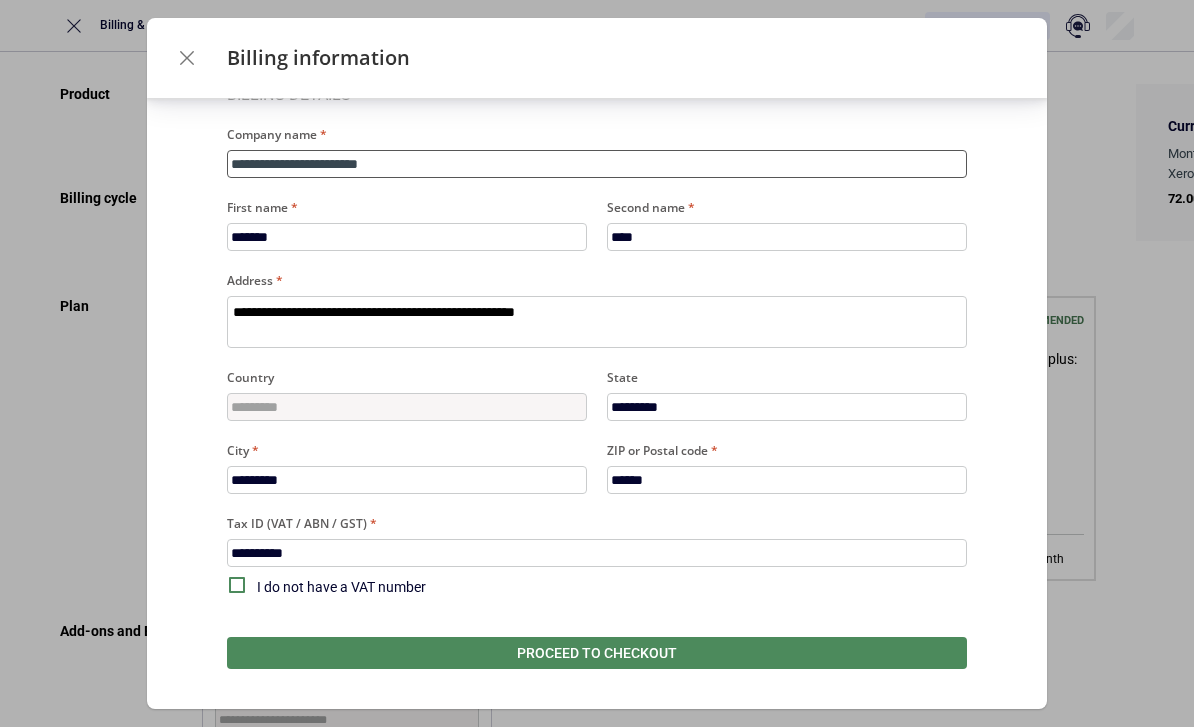 type on "**********" 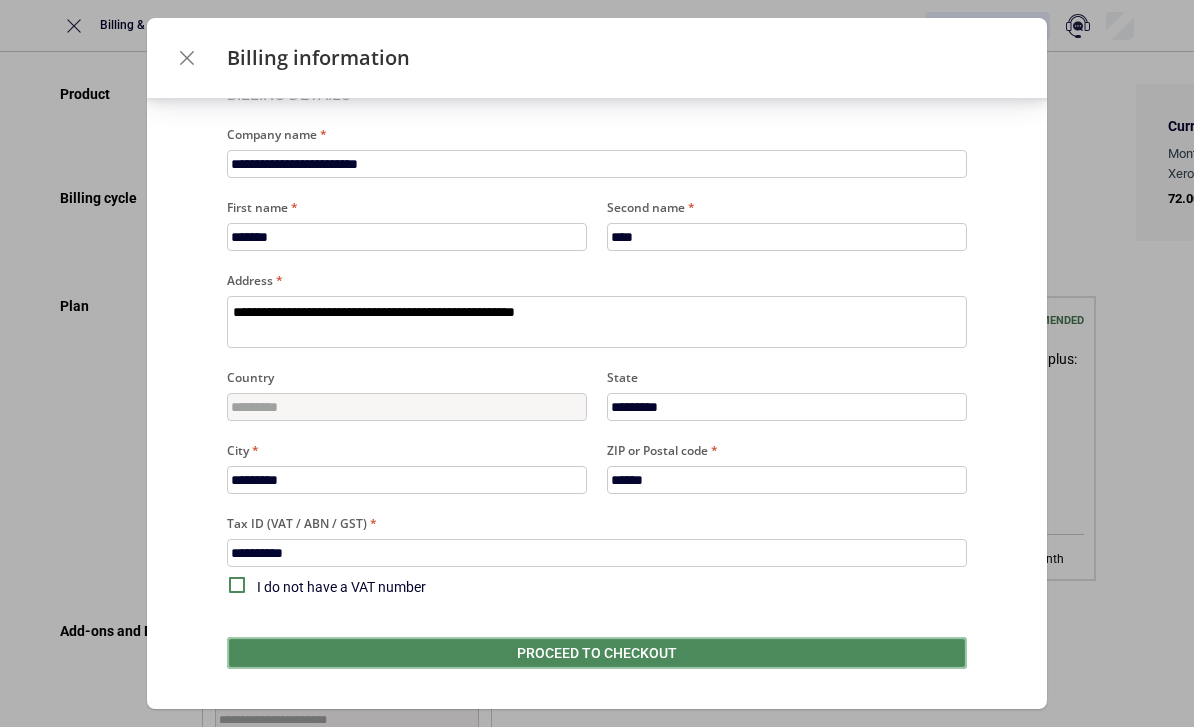 click on "Proceed to checkout" at bounding box center (597, 653) 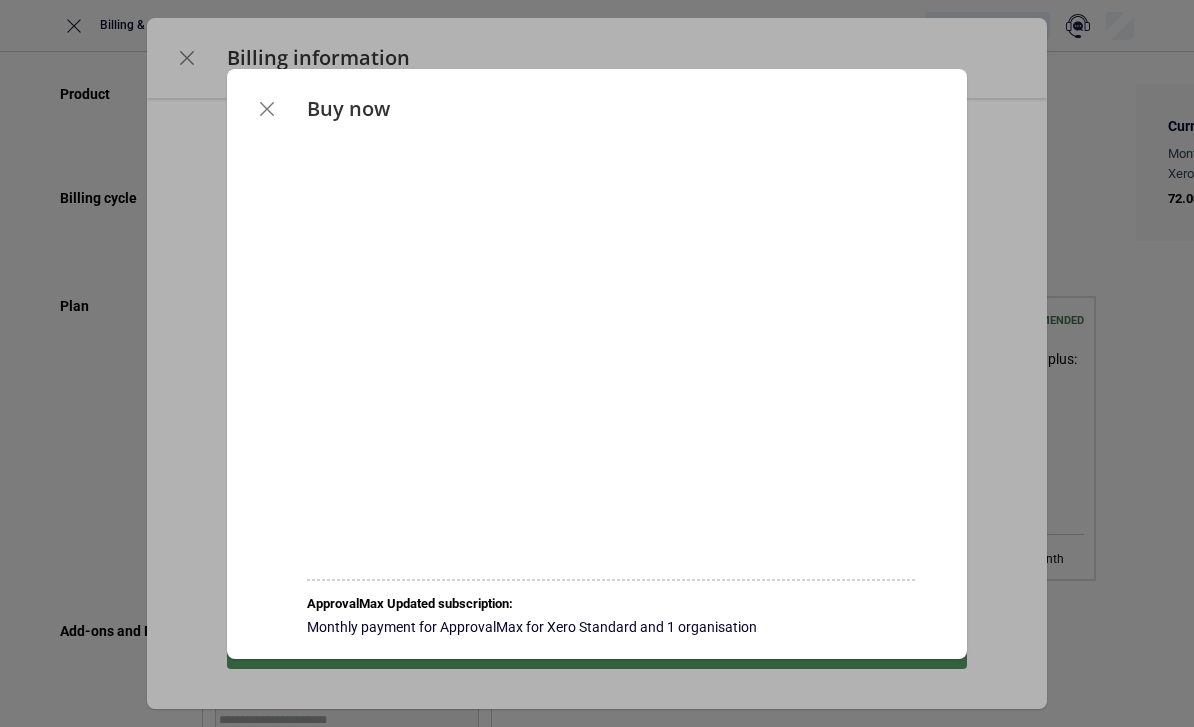 scroll, scrollTop: 0, scrollLeft: 0, axis: both 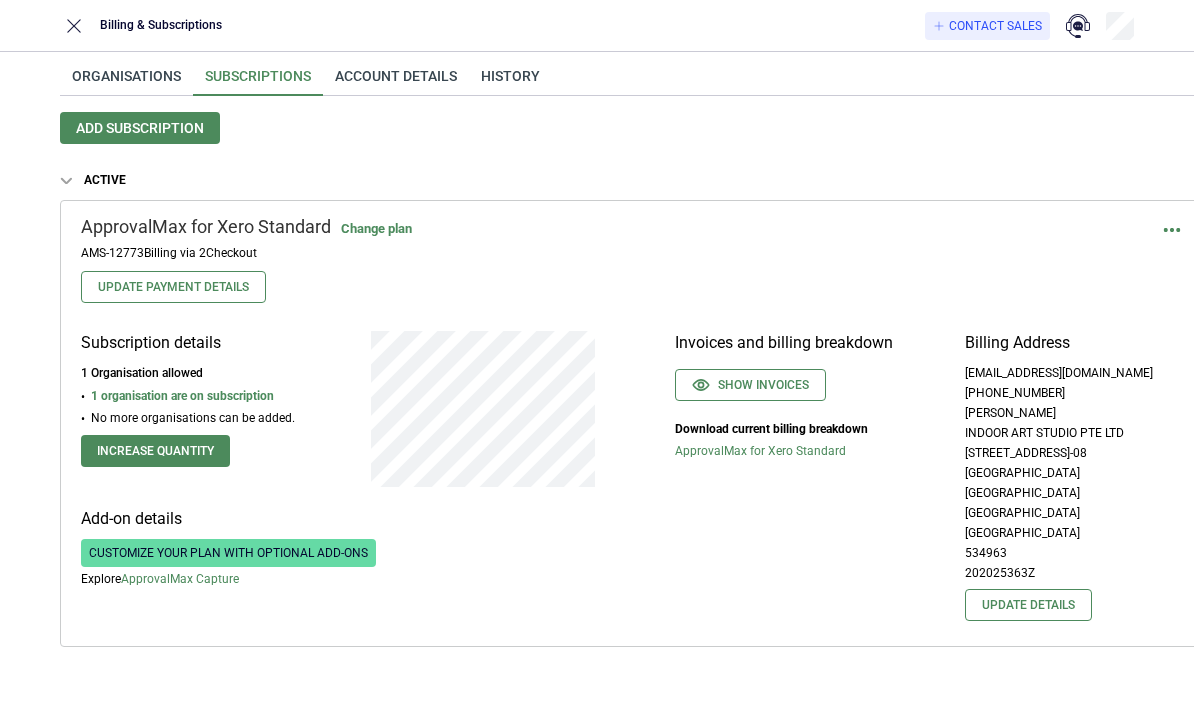 click on "Organisations Subscriptions Account details History Add subscription Active ApprovalMax for Xero Standard Change plan AMS-12773  Billing via 2Checkout Update Payment Details Subscription details 1 Organisation allowed 1 organisation are on subscription No more organisations can be added. Increase quantity Add-on details Customize your plan with optional add-ons Explore  ApprovalMax Capture Invoices and billing breakdown Show invoices Download current billing breakdown ApprovalMax for Xero Standard Billing Address finance@indoorart.net +6586571592 VANESSA SONG INDOOR ART STUDIO PTE LTD 362 UPPER PAYA LEBAR ROAD #06-08 DA JIN FACTORY BUILDING SINGAPORE SINGAPORE Singapore 534963 202025363Z Update details" at bounding box center (635, 389) 